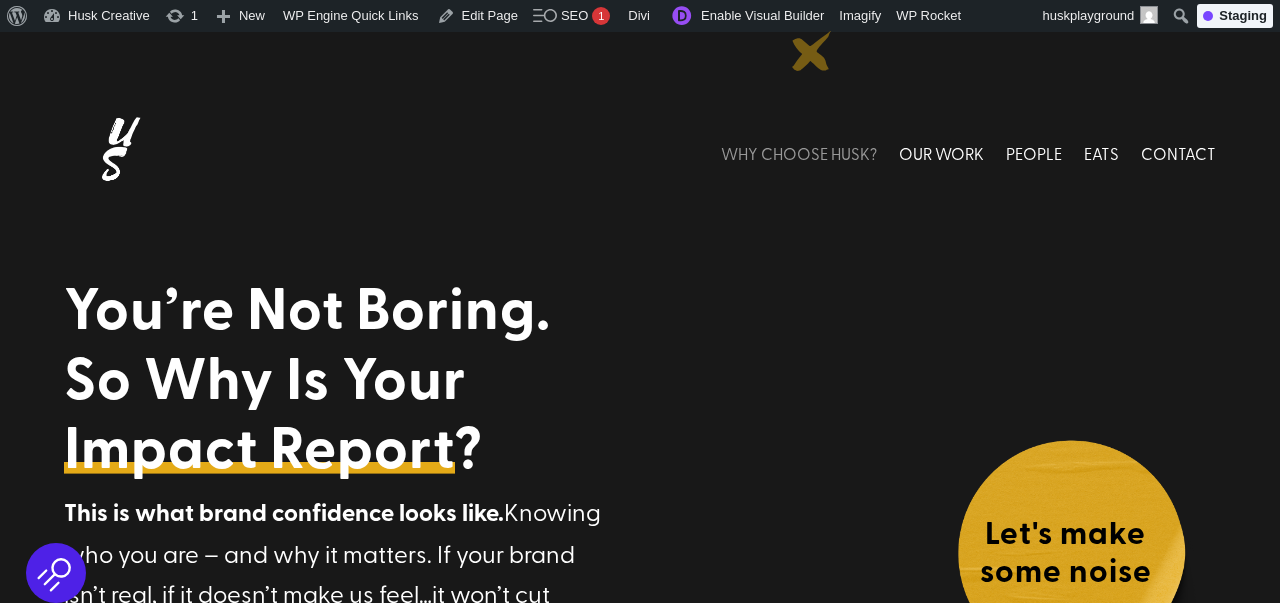 scroll, scrollTop: 0, scrollLeft: 0, axis: both 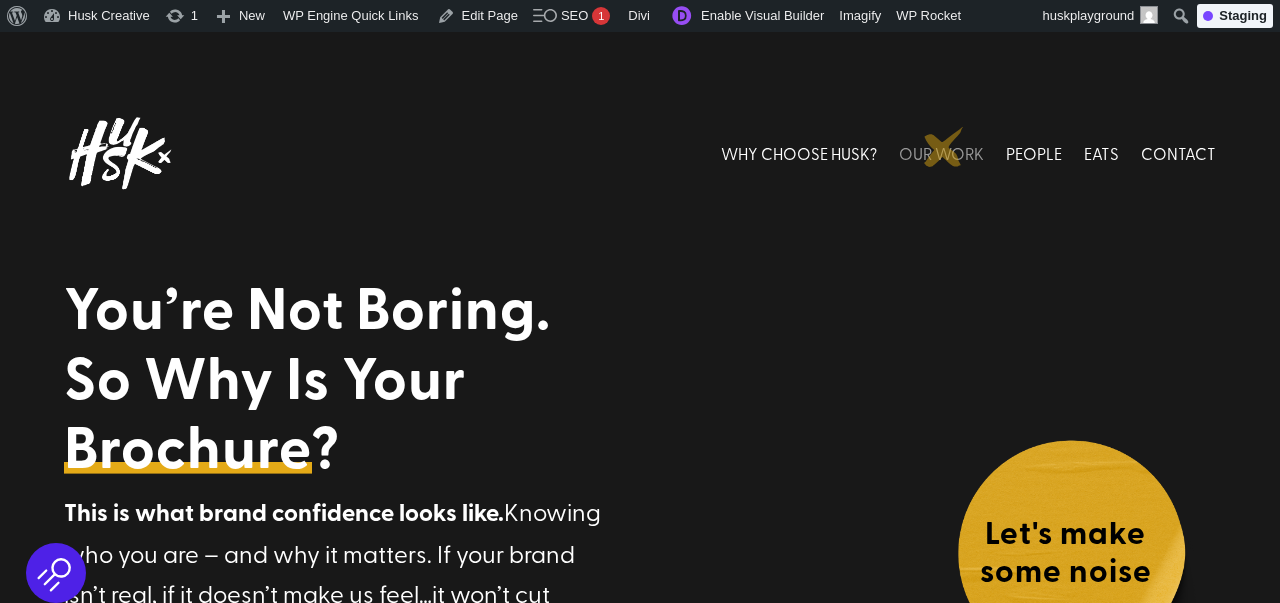 click on "OUR WORK" at bounding box center [941, 153] 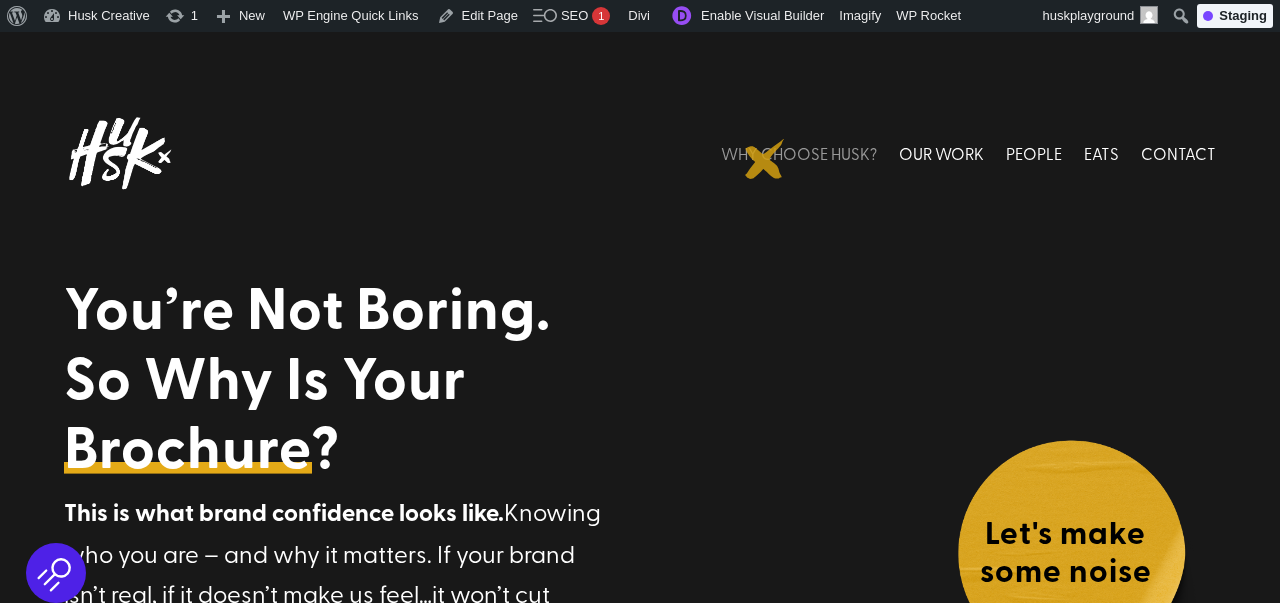 click on "WHY CHOOSE HUSK?" at bounding box center [799, 153] 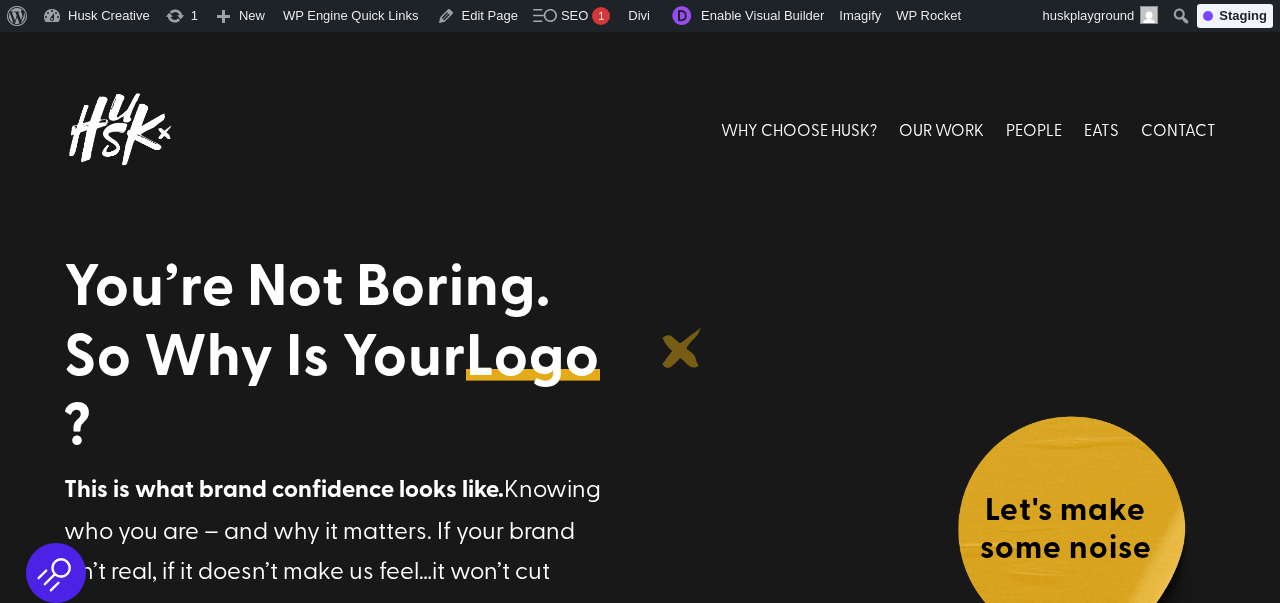 scroll, scrollTop: 0, scrollLeft: 0, axis: both 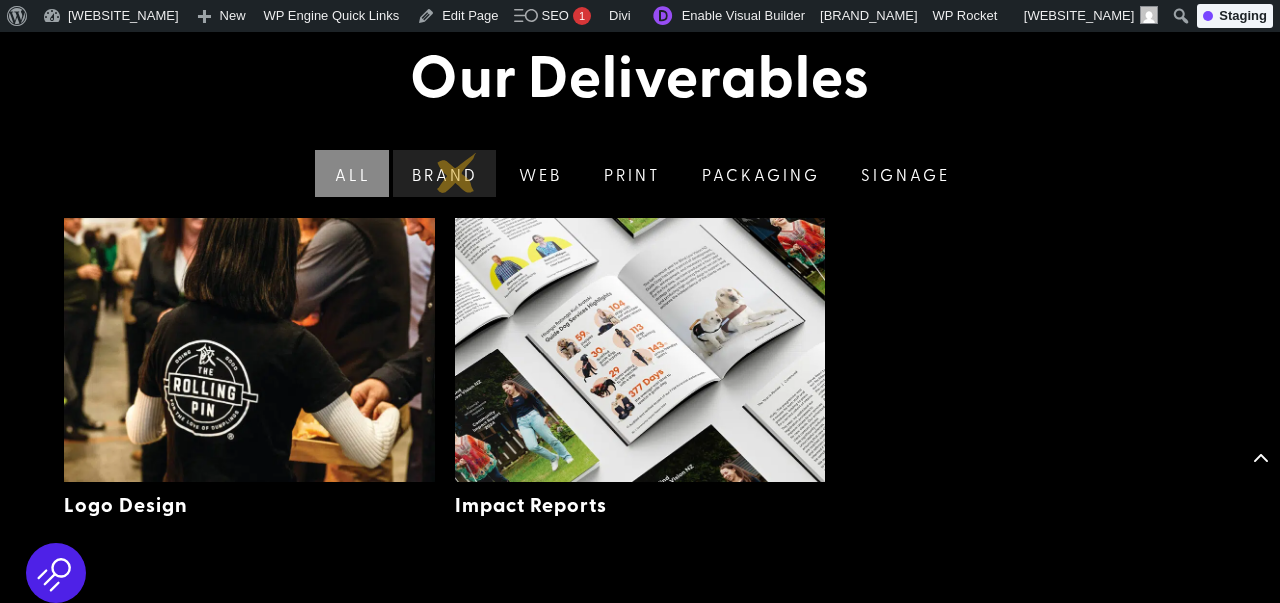 click on "Brand" at bounding box center (443, 173) 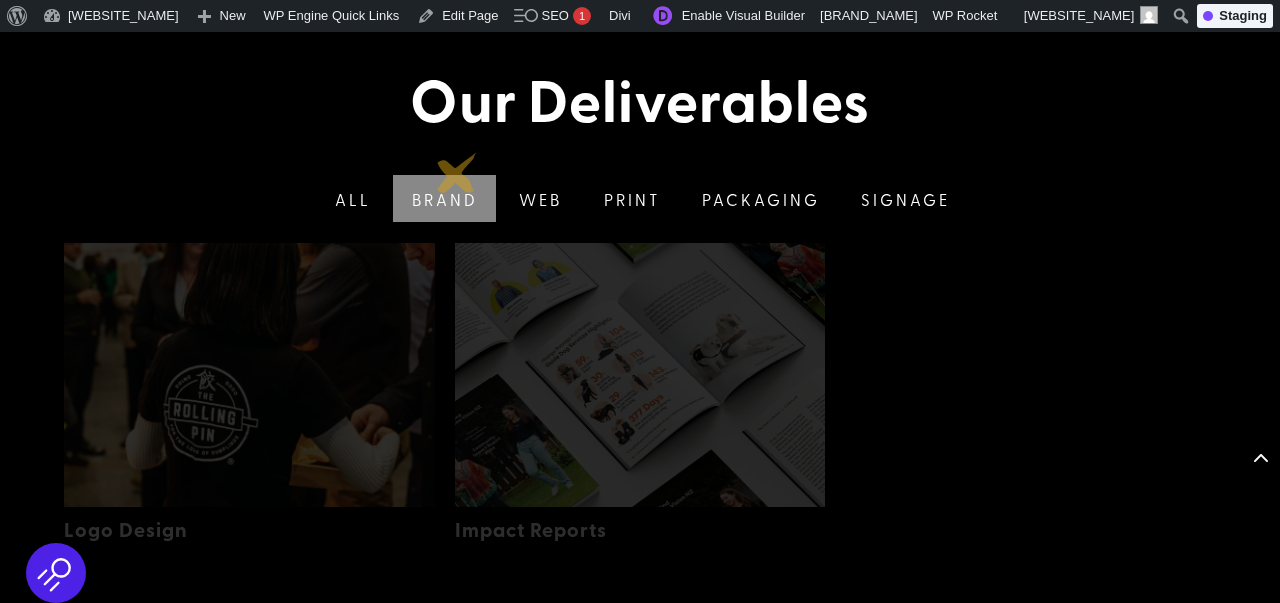scroll, scrollTop: 3109, scrollLeft: 0, axis: vertical 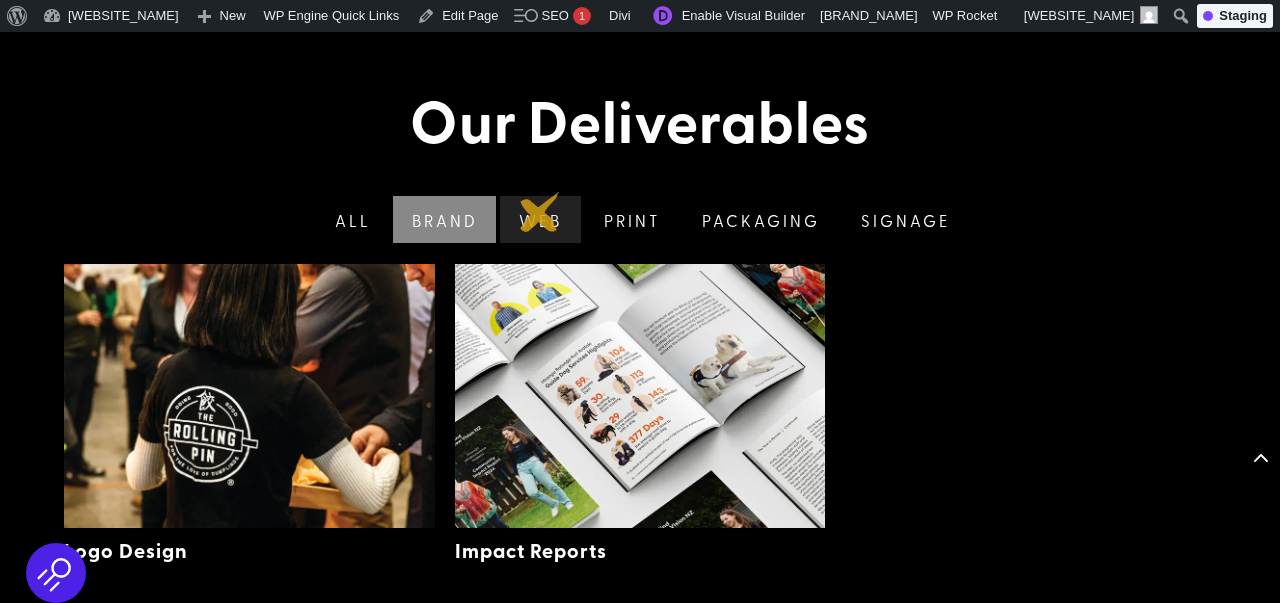 click on "Web" at bounding box center [538, 219] 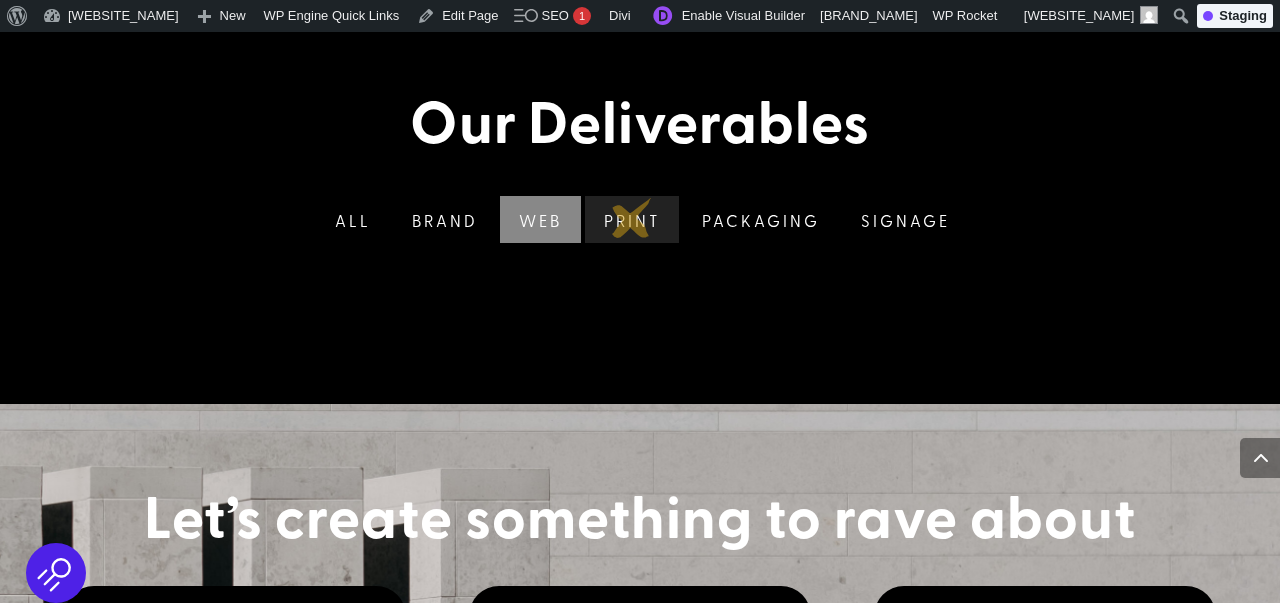click on "Print" at bounding box center [630, 219] 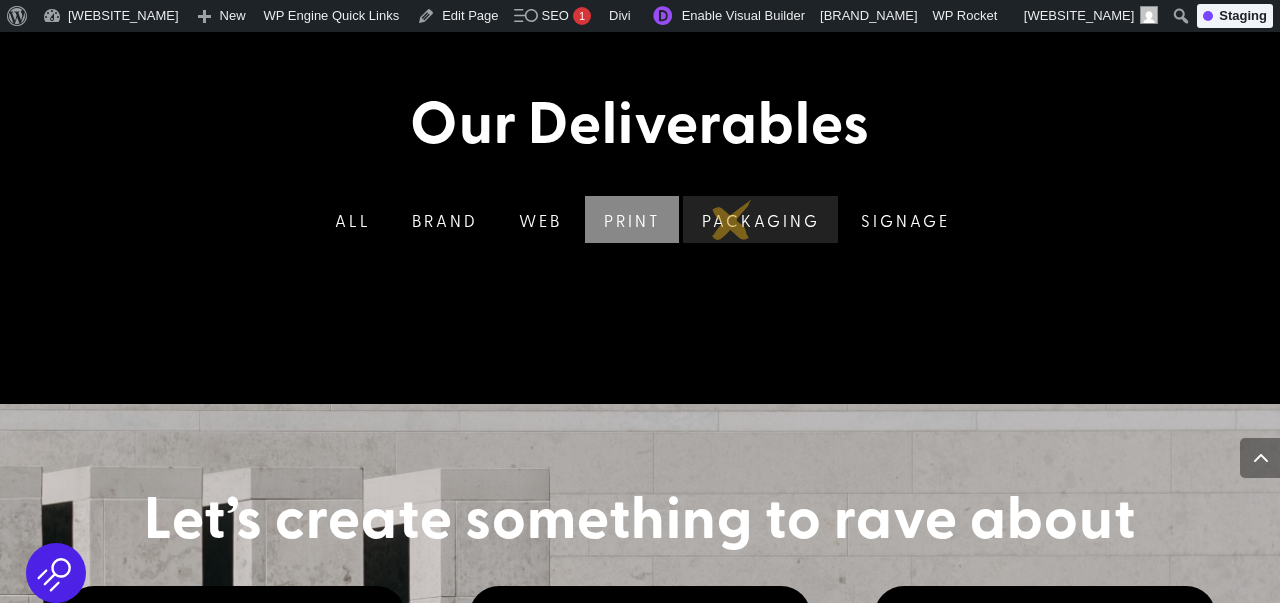 click on "Packaging" at bounding box center (759, 219) 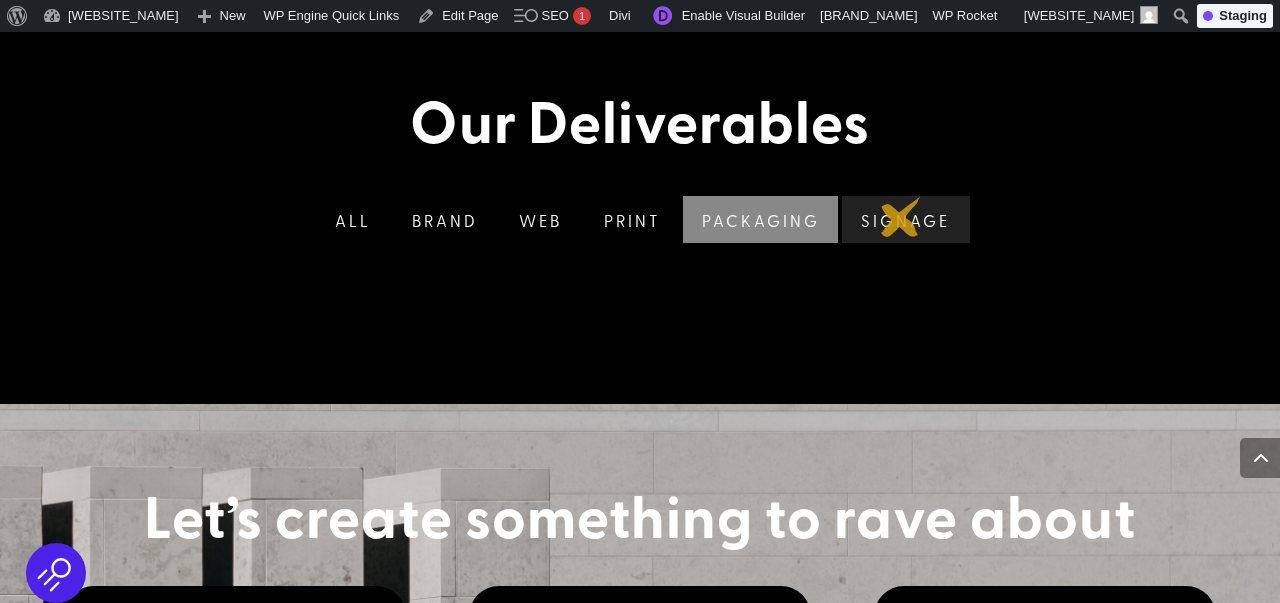 click on "Signage" at bounding box center (903, 219) 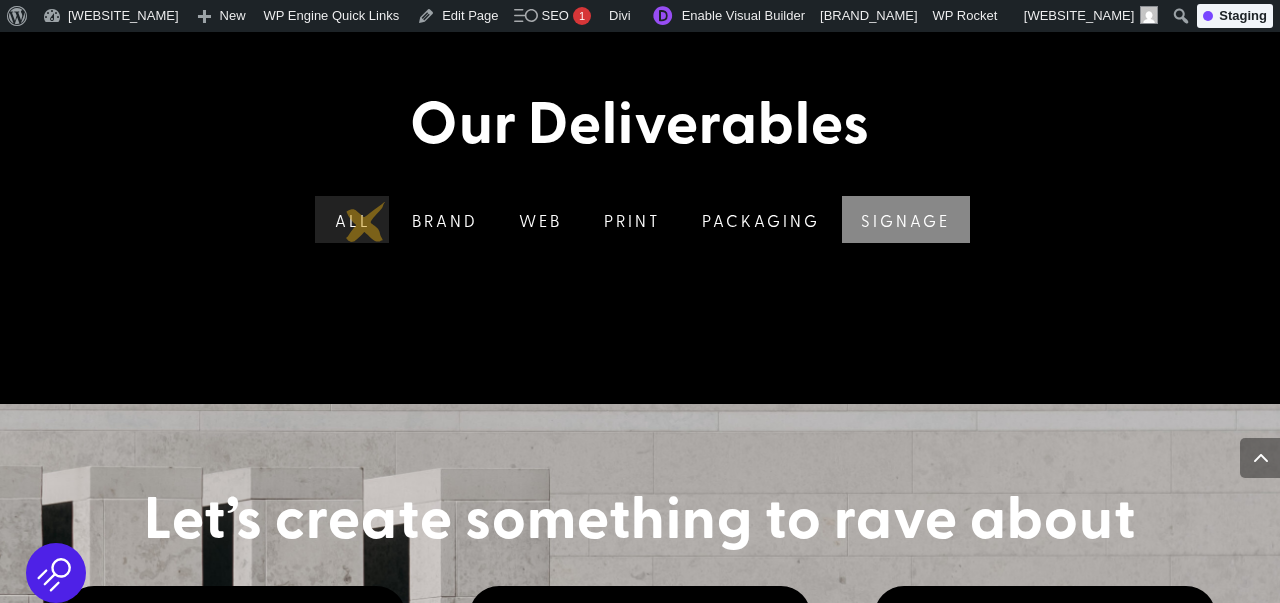 click on "All" at bounding box center (350, 219) 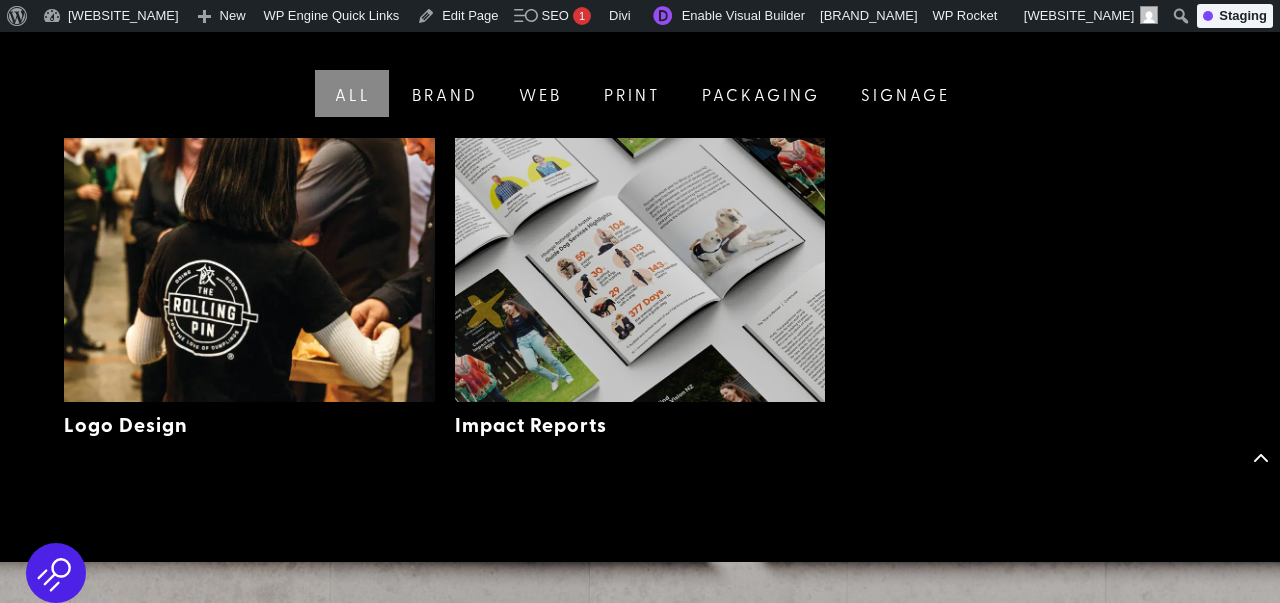 scroll, scrollTop: 3238, scrollLeft: 0, axis: vertical 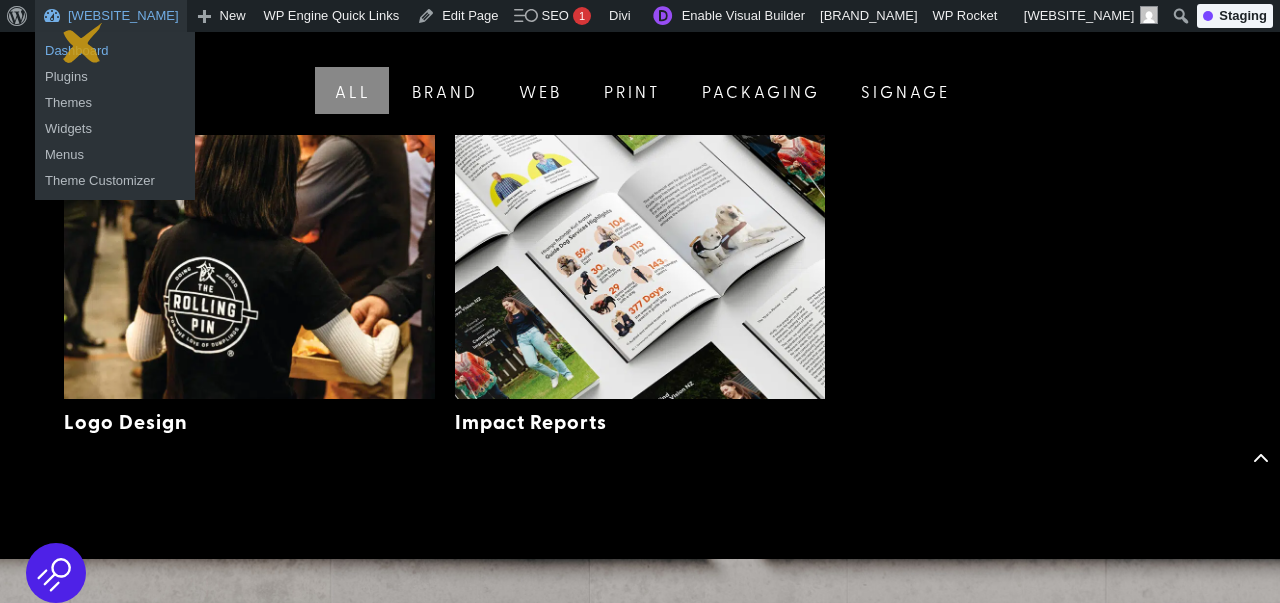 click on "Dashboard" at bounding box center [115, 51] 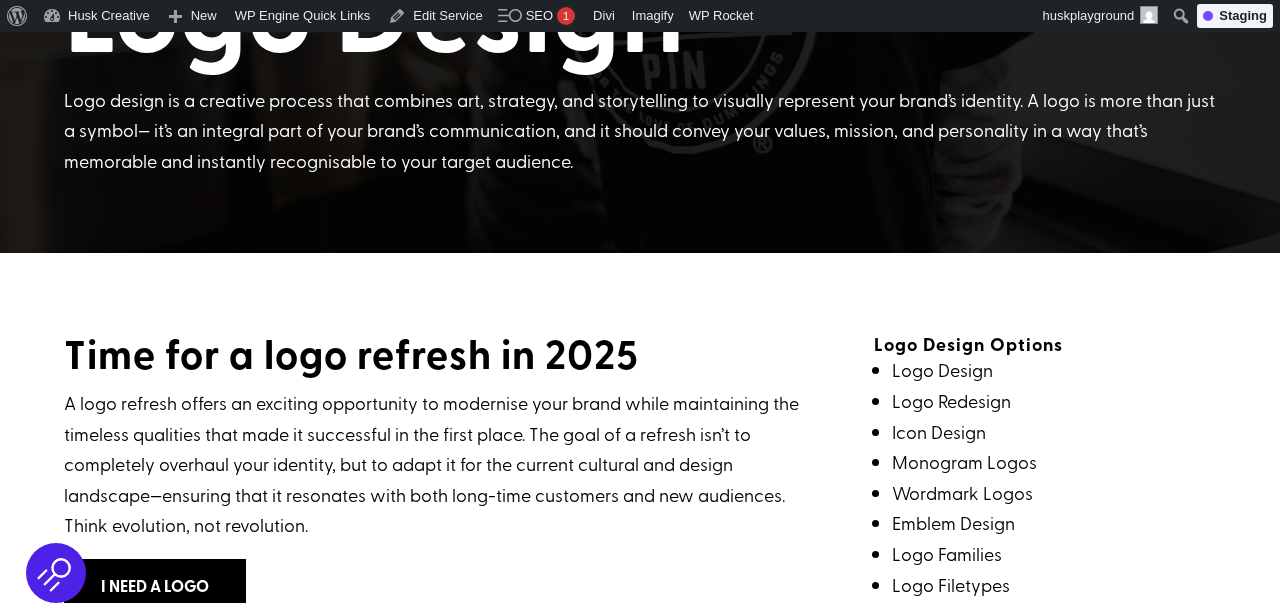 scroll, scrollTop: 401, scrollLeft: 0, axis: vertical 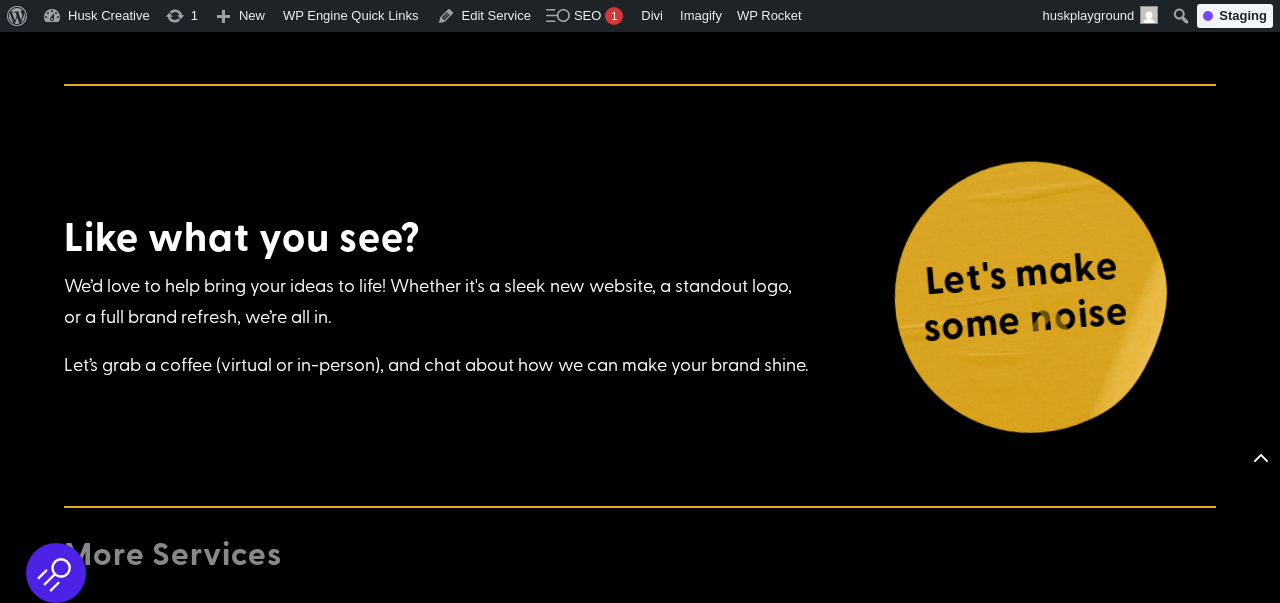 click on "Let's make some noise" at bounding box center [1025, 300] 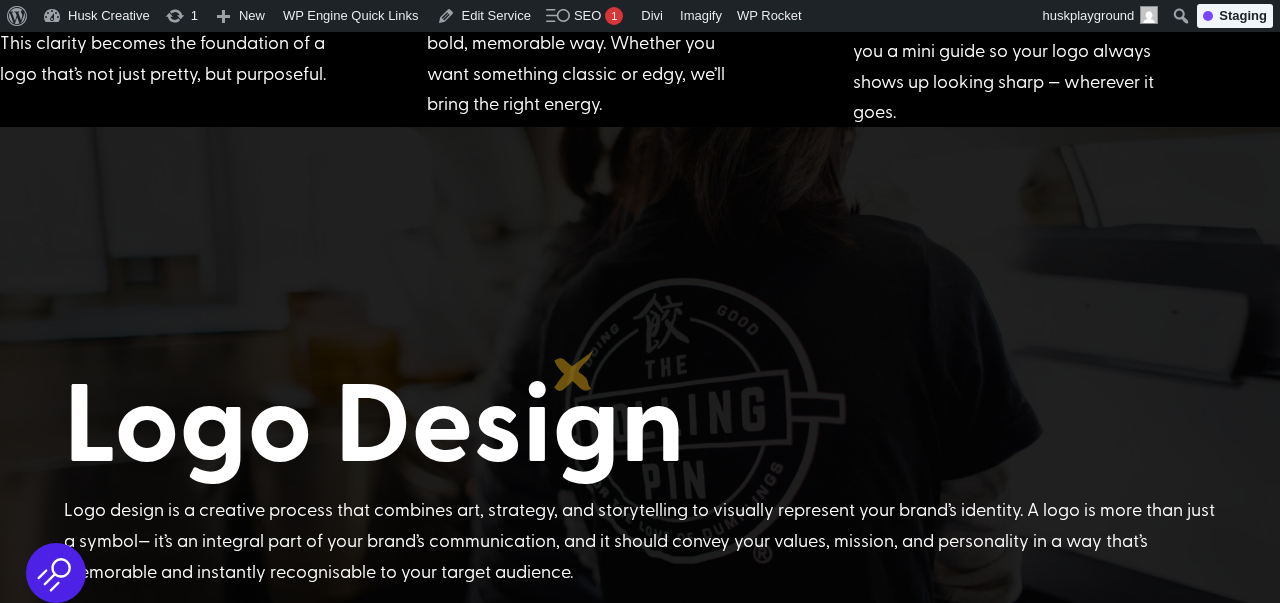 scroll, scrollTop: 0, scrollLeft: 0, axis: both 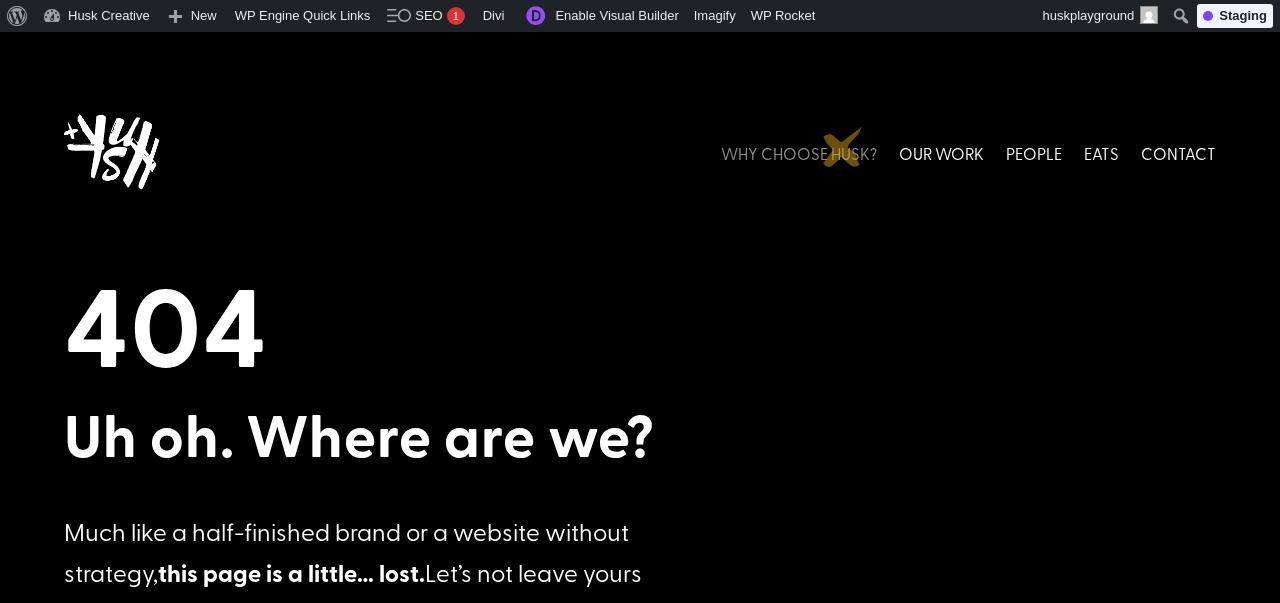 click on "WHY CHOOSE HUSK?" at bounding box center (799, 153) 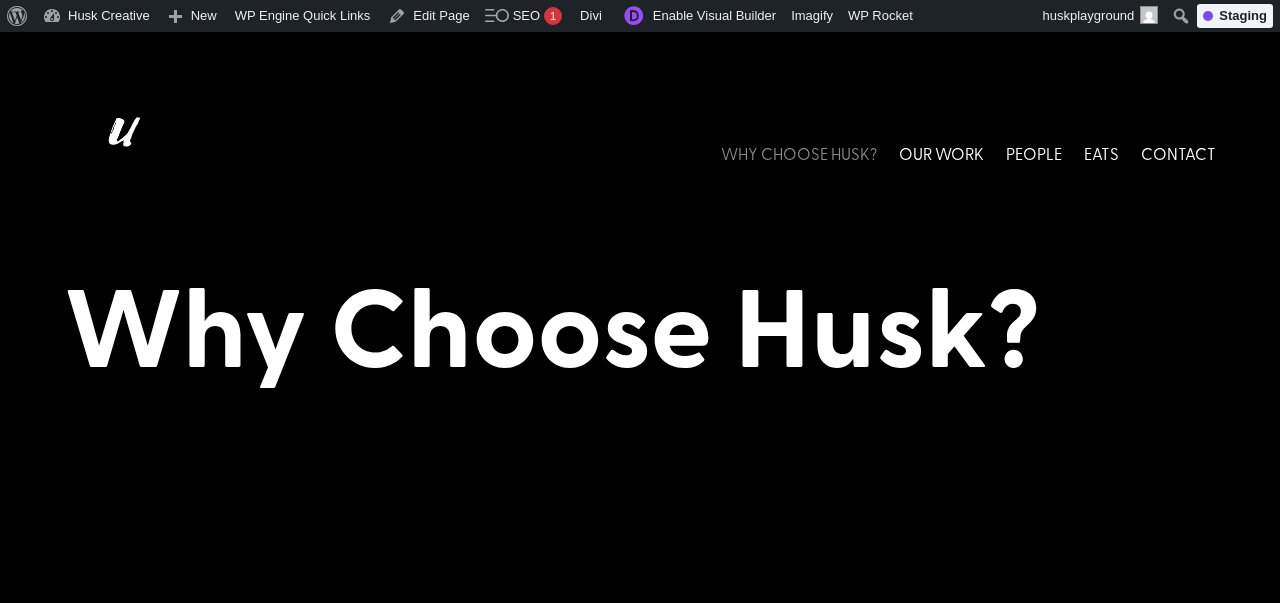 scroll, scrollTop: 0, scrollLeft: 0, axis: both 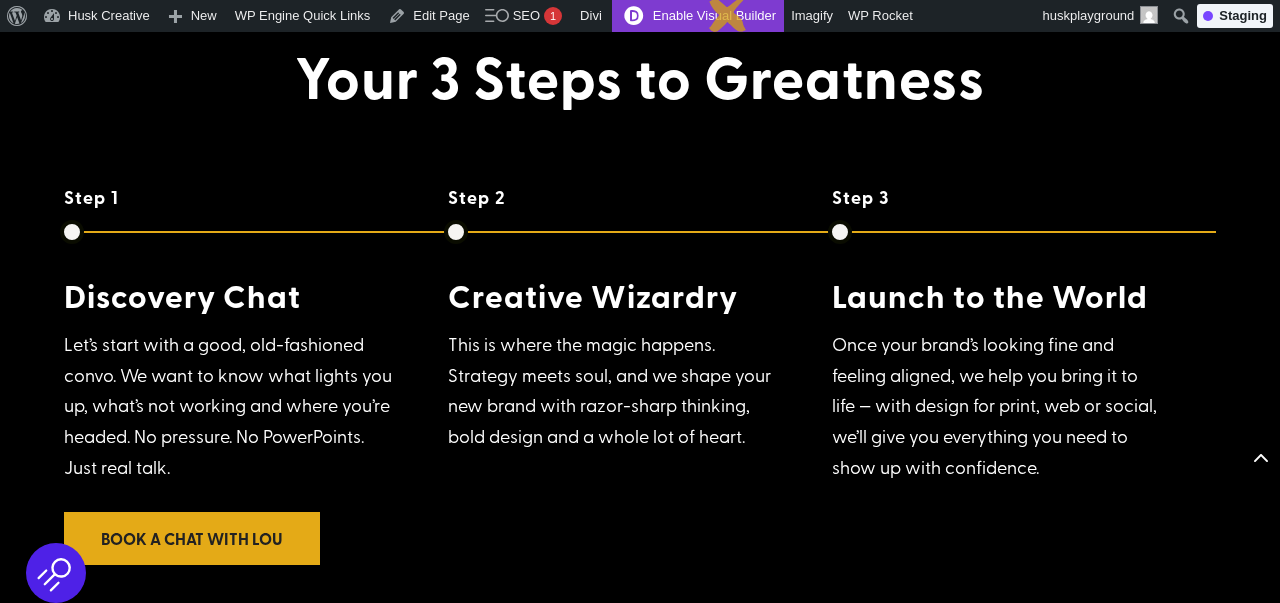 click on "Enable Visual Builder" at bounding box center [698, 16] 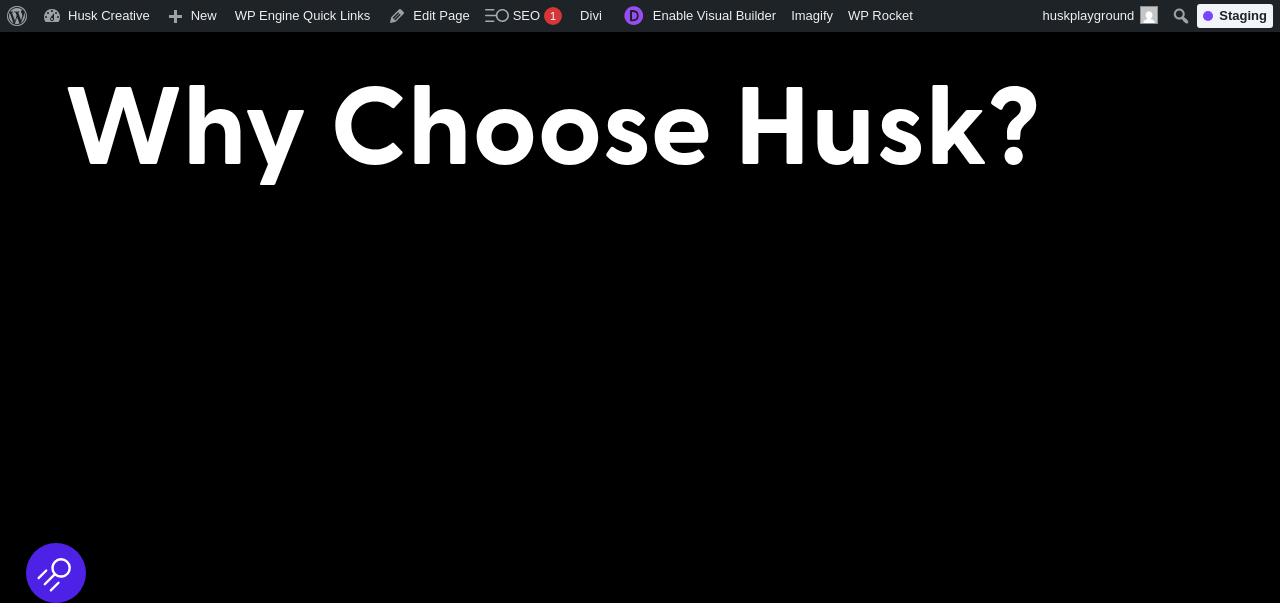scroll, scrollTop: 447, scrollLeft: 0, axis: vertical 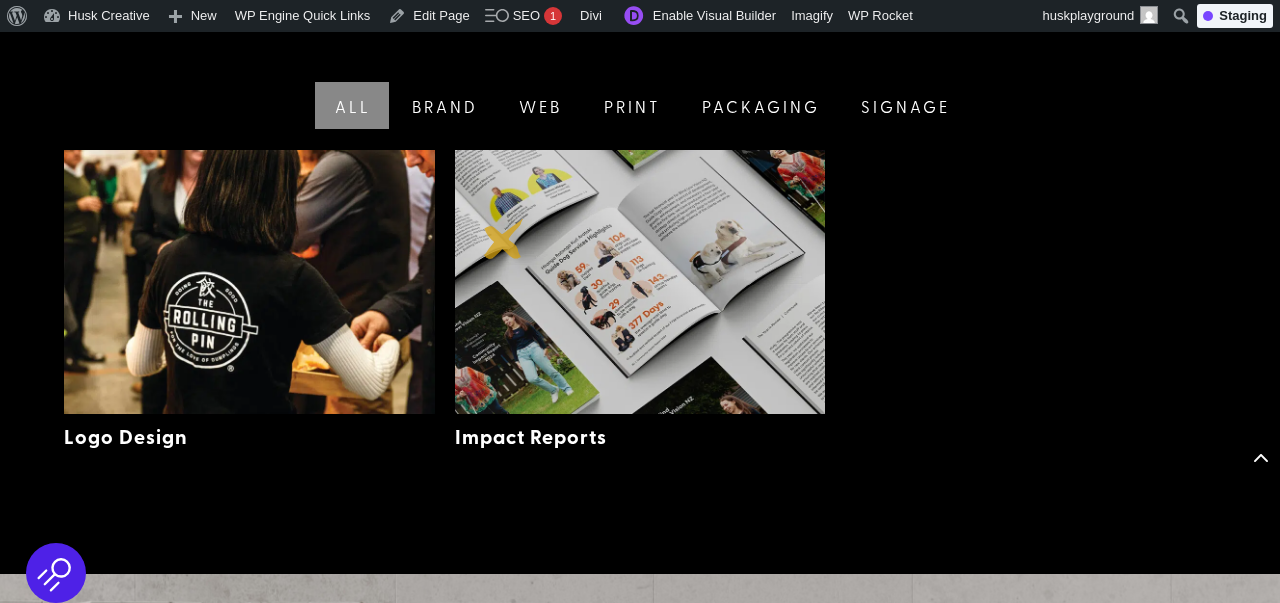 click at bounding box center (640, 282) 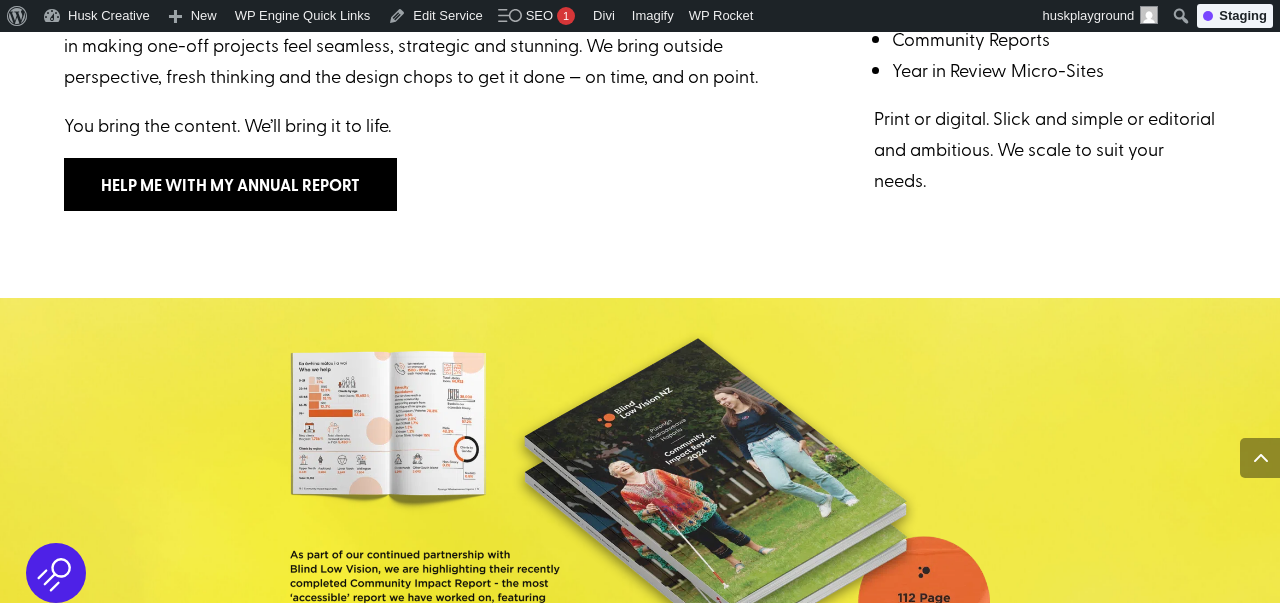 scroll, scrollTop: 945, scrollLeft: 0, axis: vertical 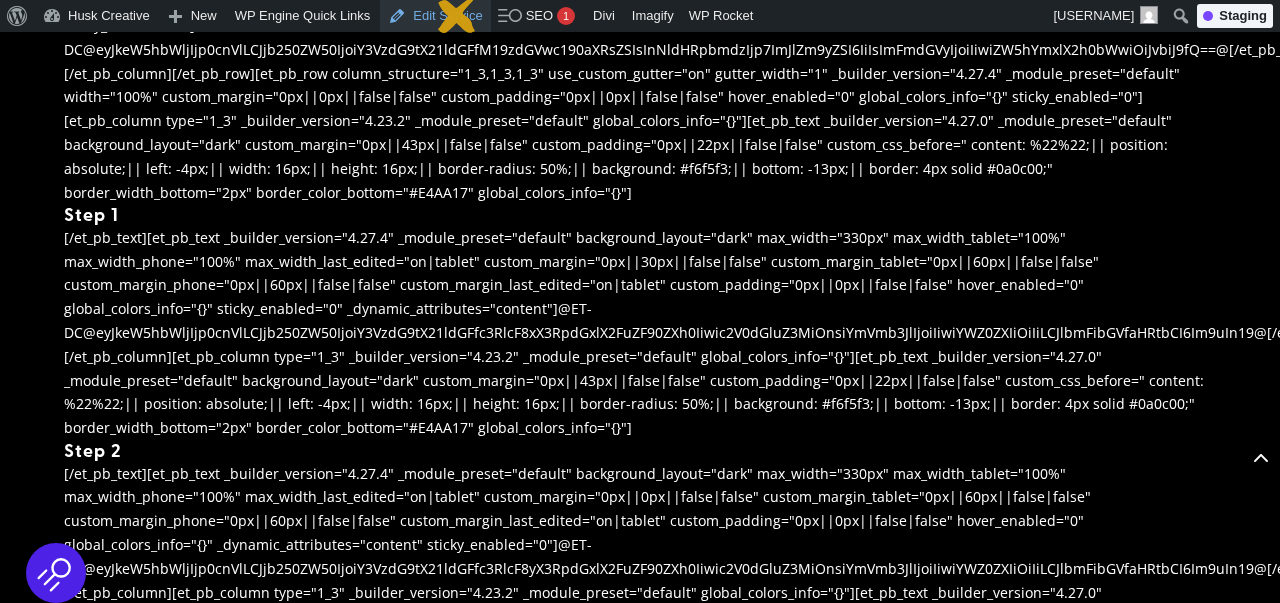 click on "Edit Service" at bounding box center [435, 16] 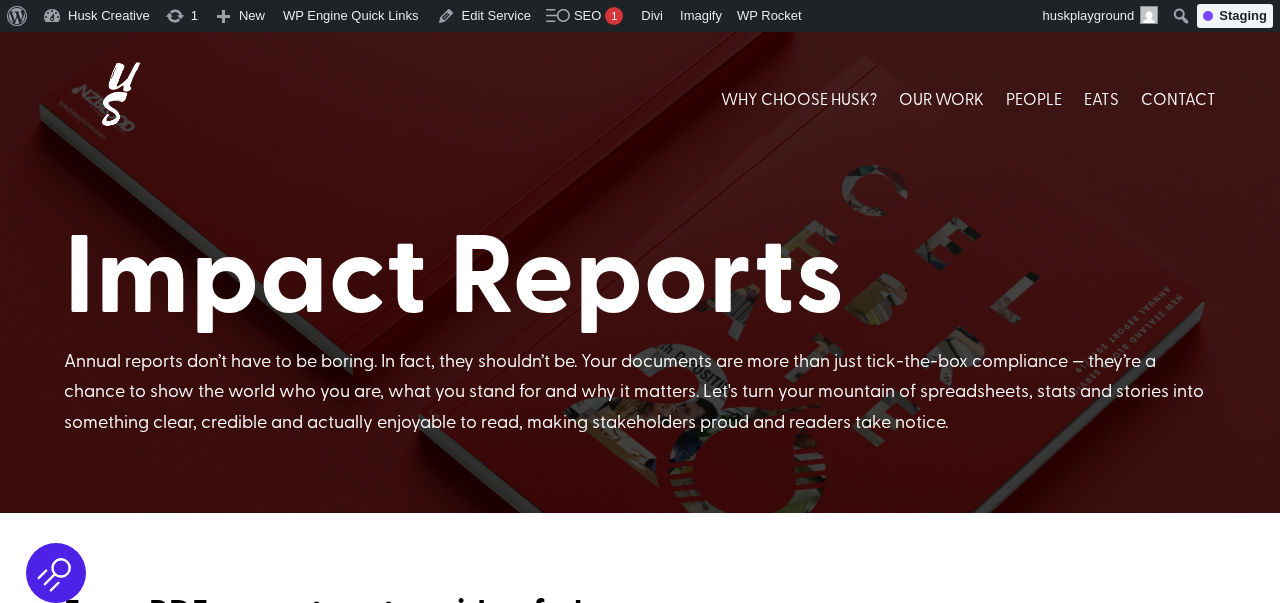 scroll, scrollTop: 268, scrollLeft: 0, axis: vertical 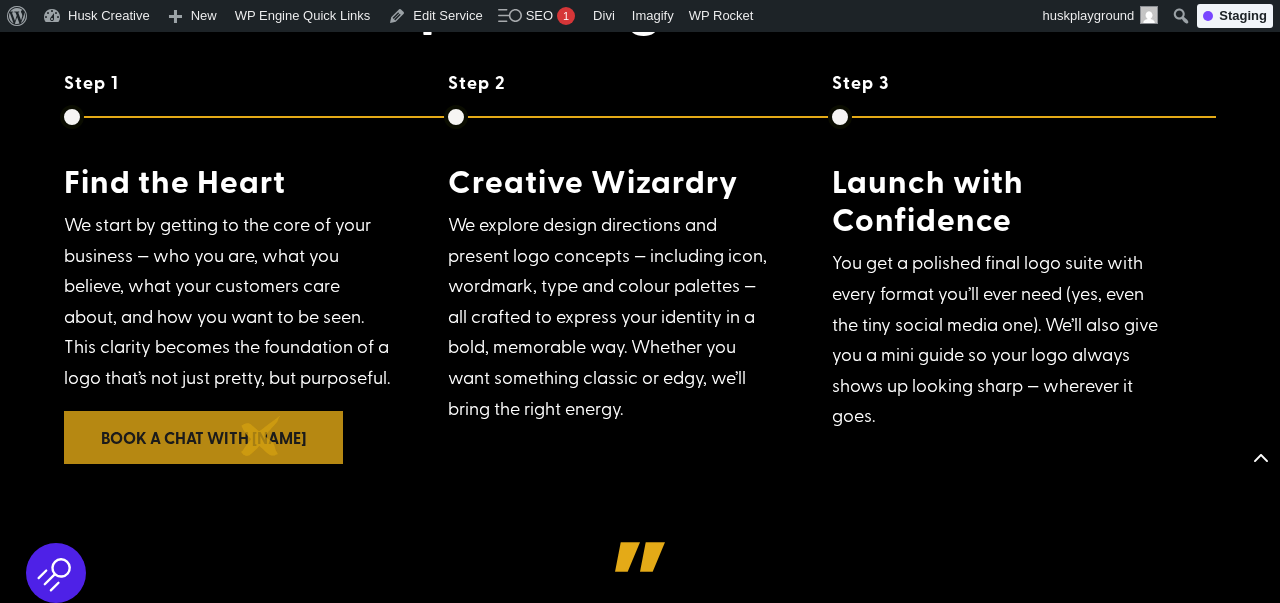 click on "Book a chat with [NAME]" at bounding box center (203, 437) 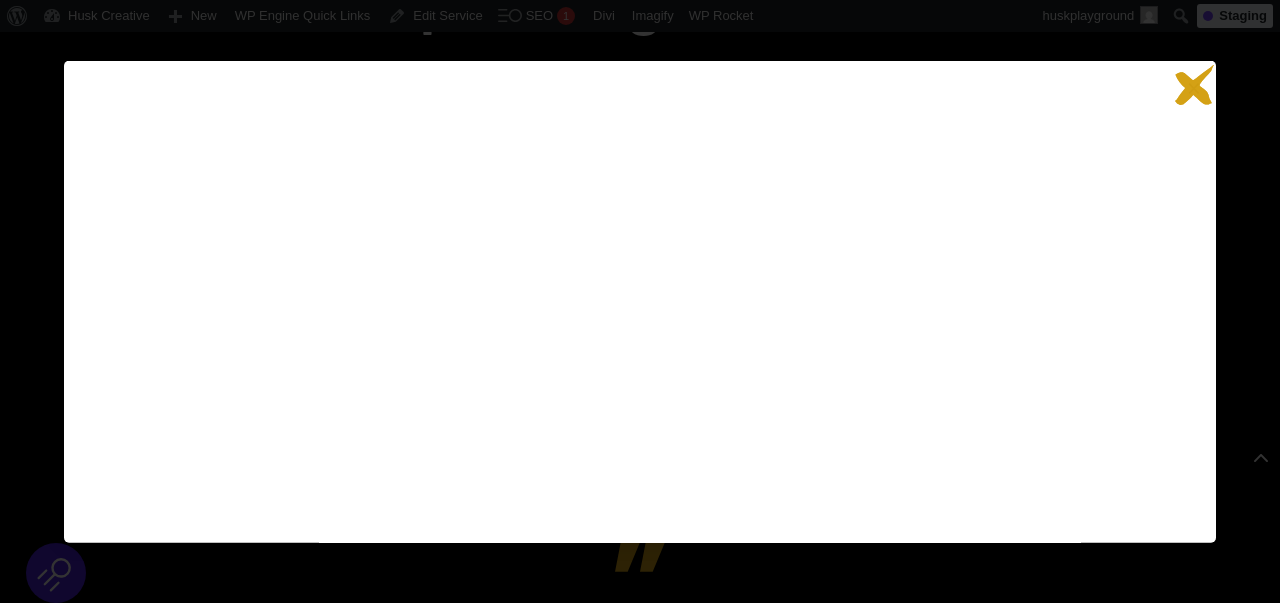 click on "×" at bounding box center (1194, 87) 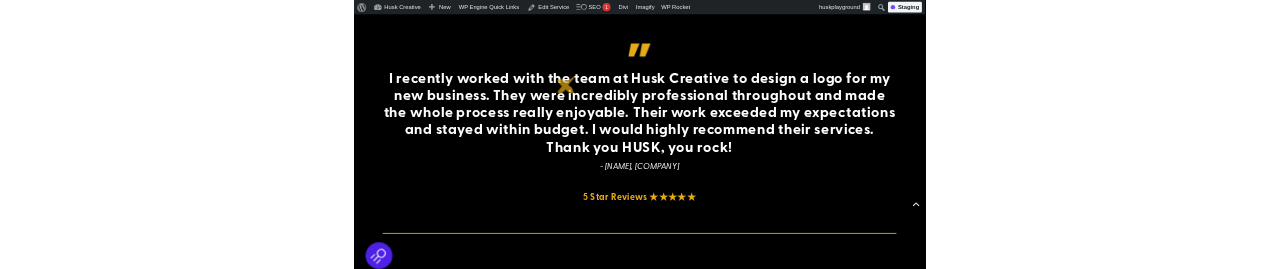 scroll, scrollTop: 5464, scrollLeft: 0, axis: vertical 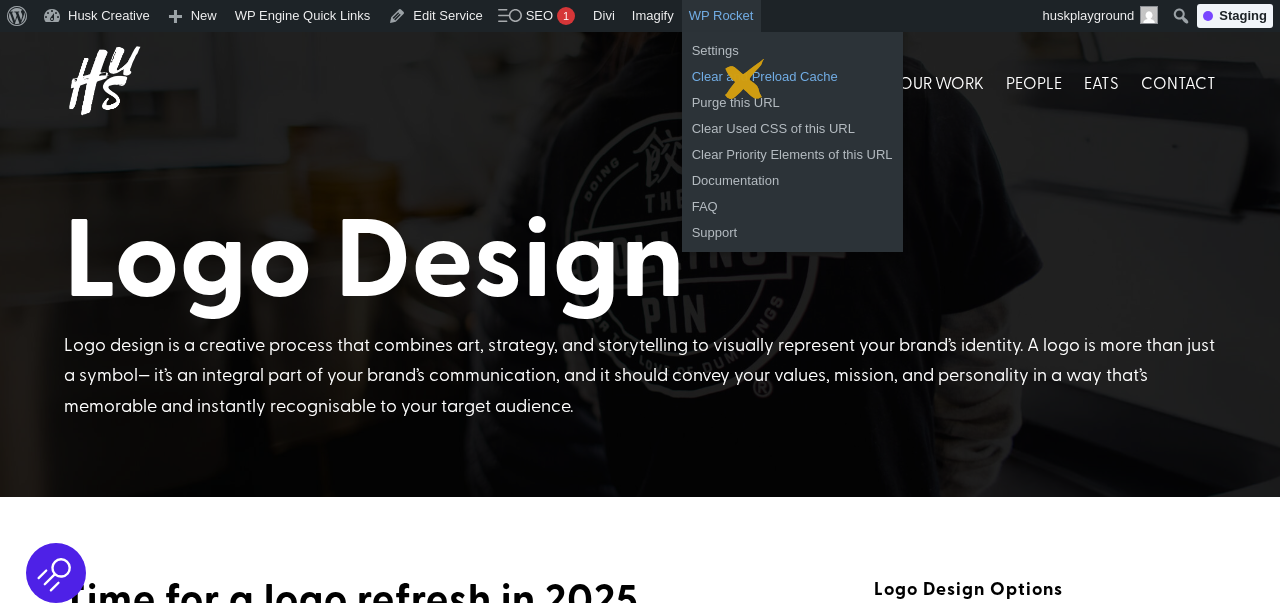 click on "Clear and Preload Cache" at bounding box center (792, 77) 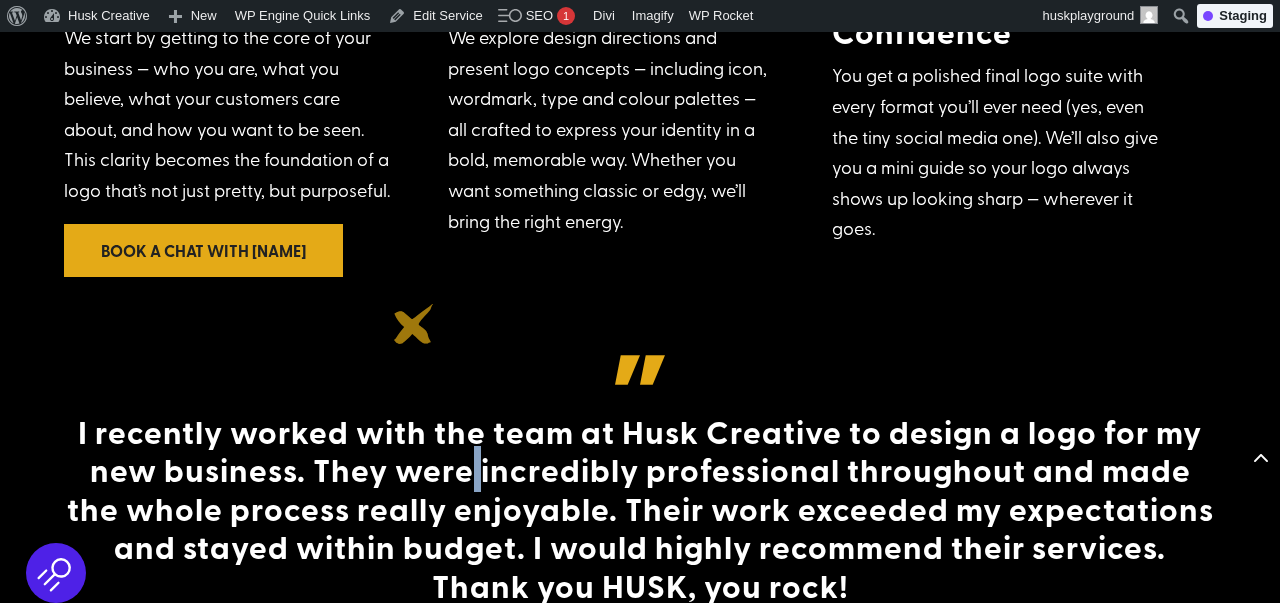 scroll, scrollTop: 5230, scrollLeft: 0, axis: vertical 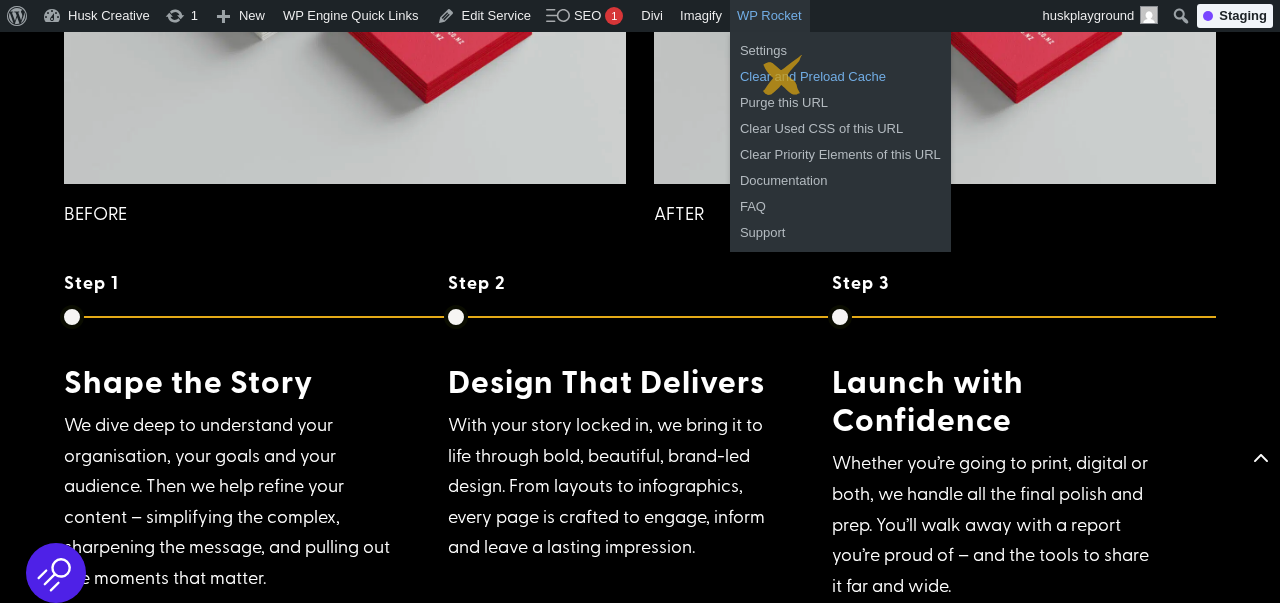 click on "Clear and Preload Cache" at bounding box center [840, 77] 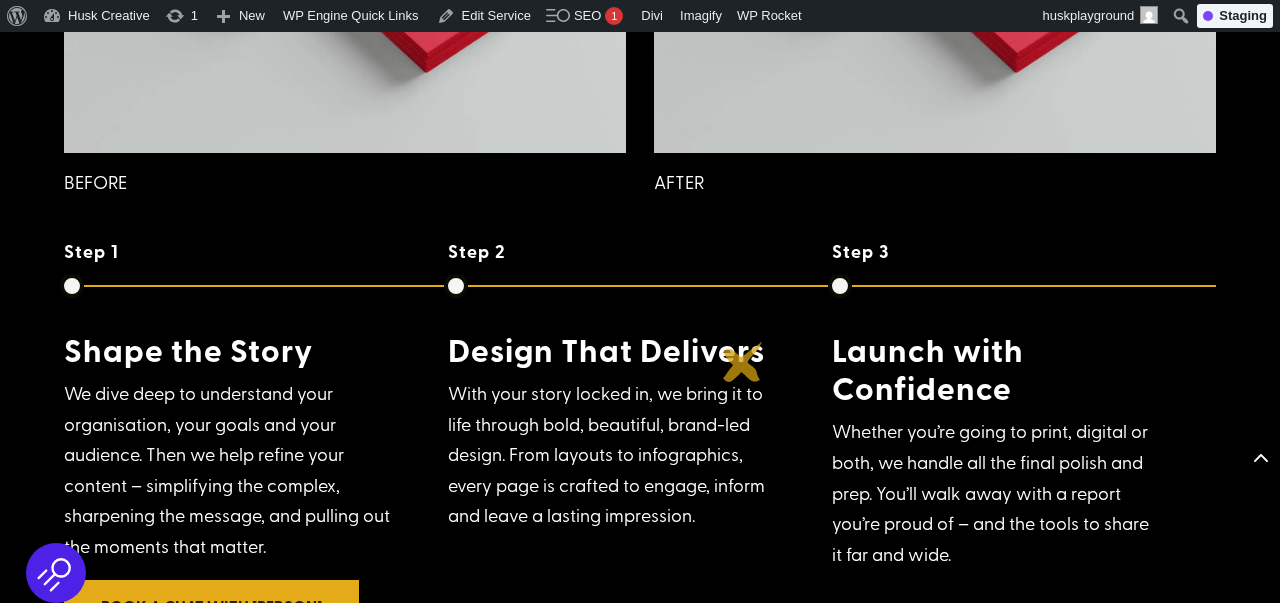 scroll, scrollTop: 5910, scrollLeft: 0, axis: vertical 